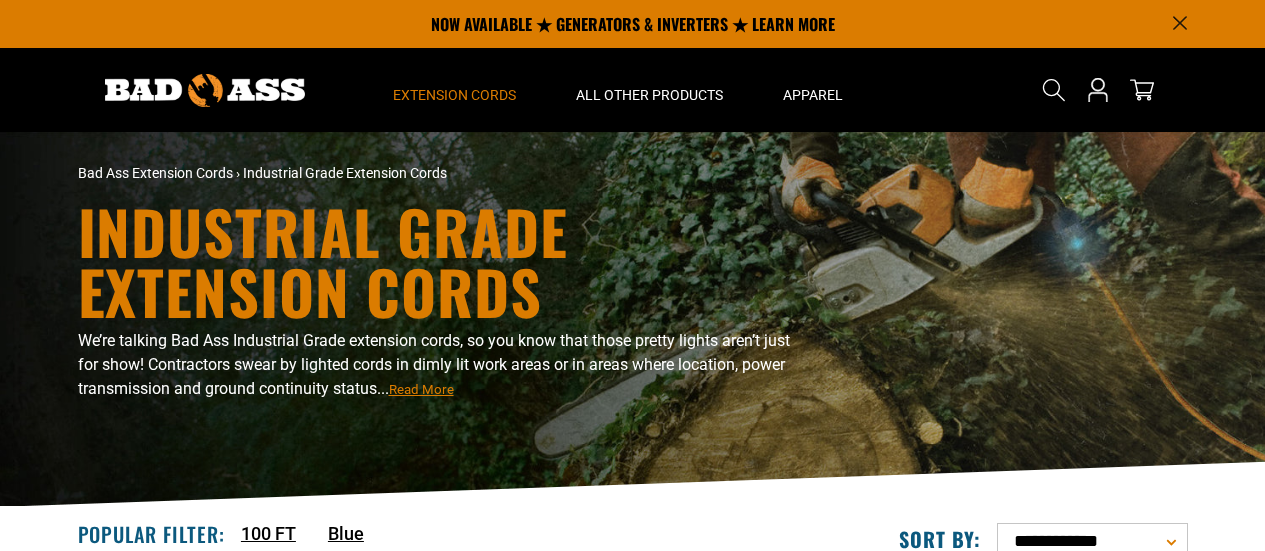 scroll, scrollTop: 0, scrollLeft: 0, axis: both 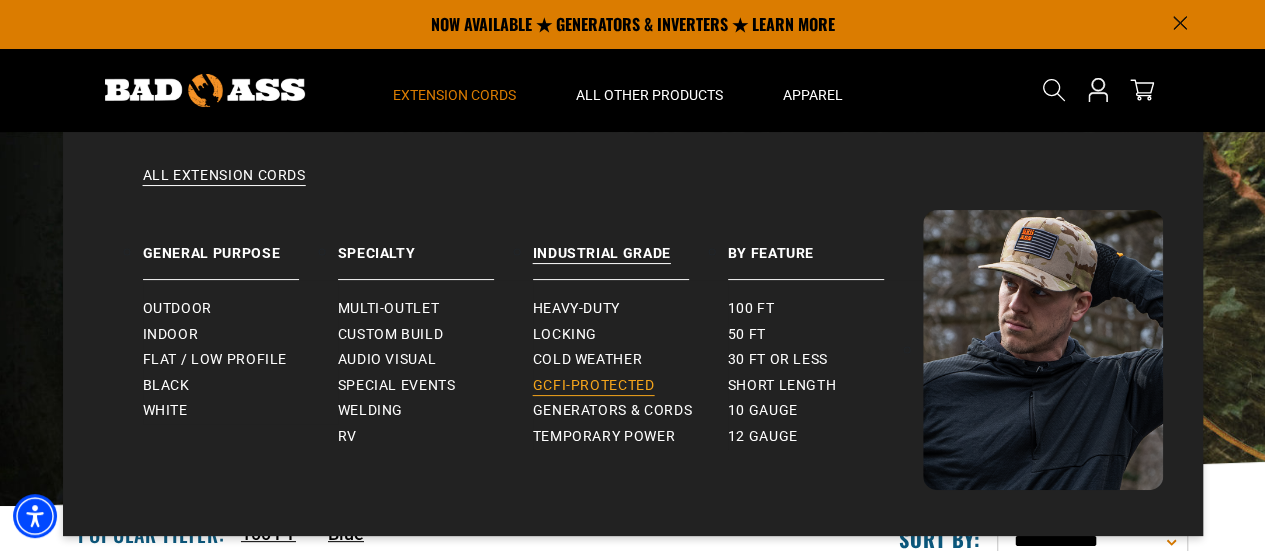 click on "GCFI-Protected" at bounding box center [630, 386] 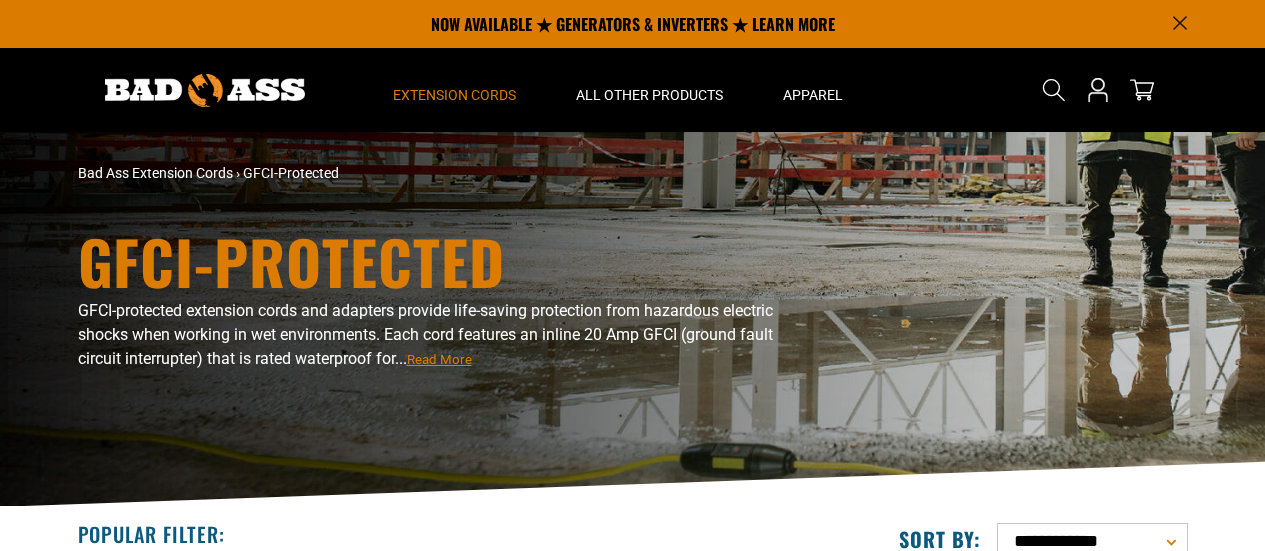 scroll, scrollTop: 0, scrollLeft: 0, axis: both 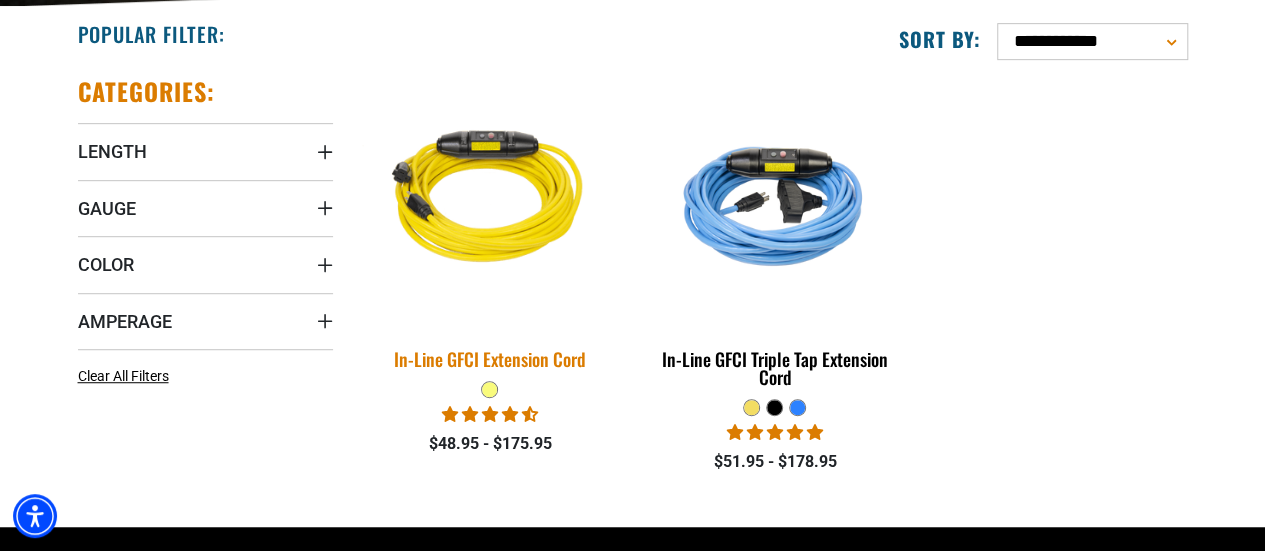 click on "In-Line GFCI Extension Cord" at bounding box center (490, 359) 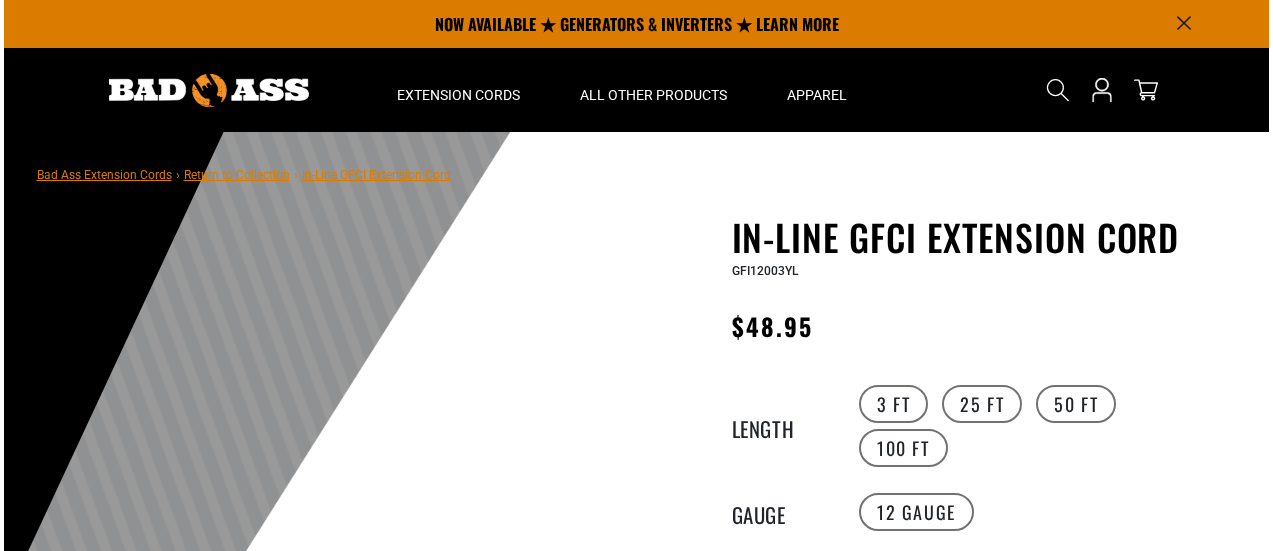 scroll, scrollTop: 0, scrollLeft: 0, axis: both 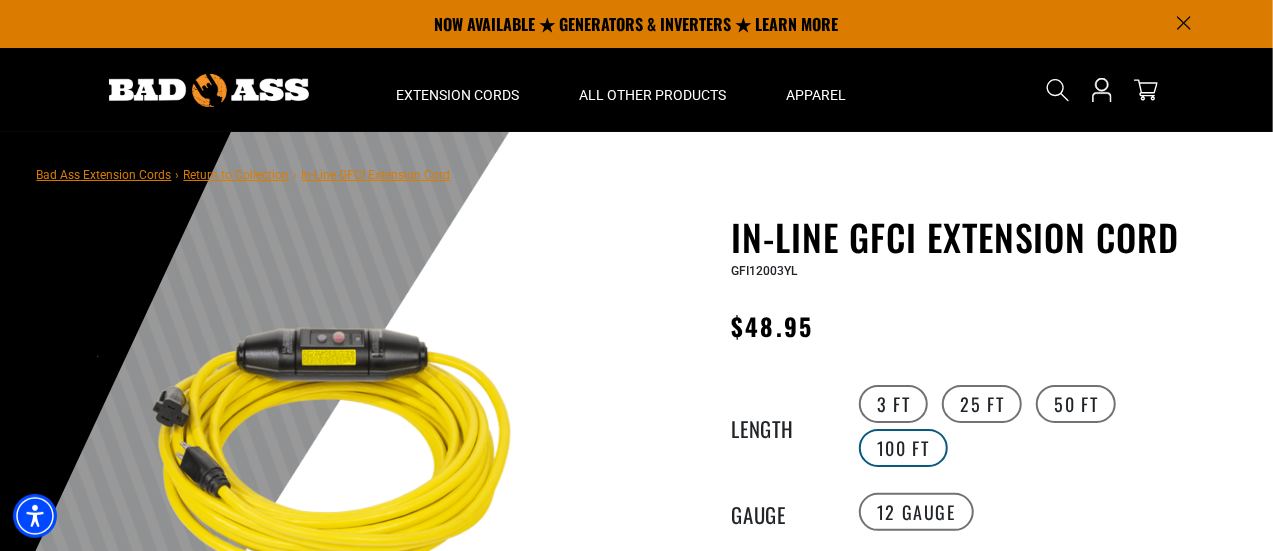 click on "100 FT" at bounding box center [903, 448] 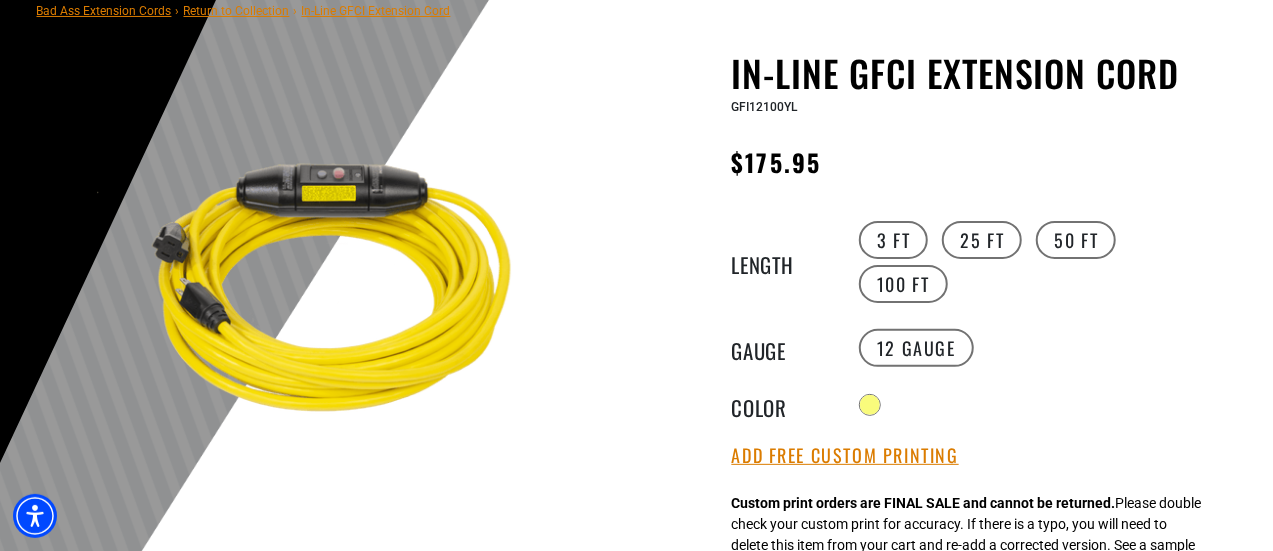 scroll, scrollTop: 200, scrollLeft: 0, axis: vertical 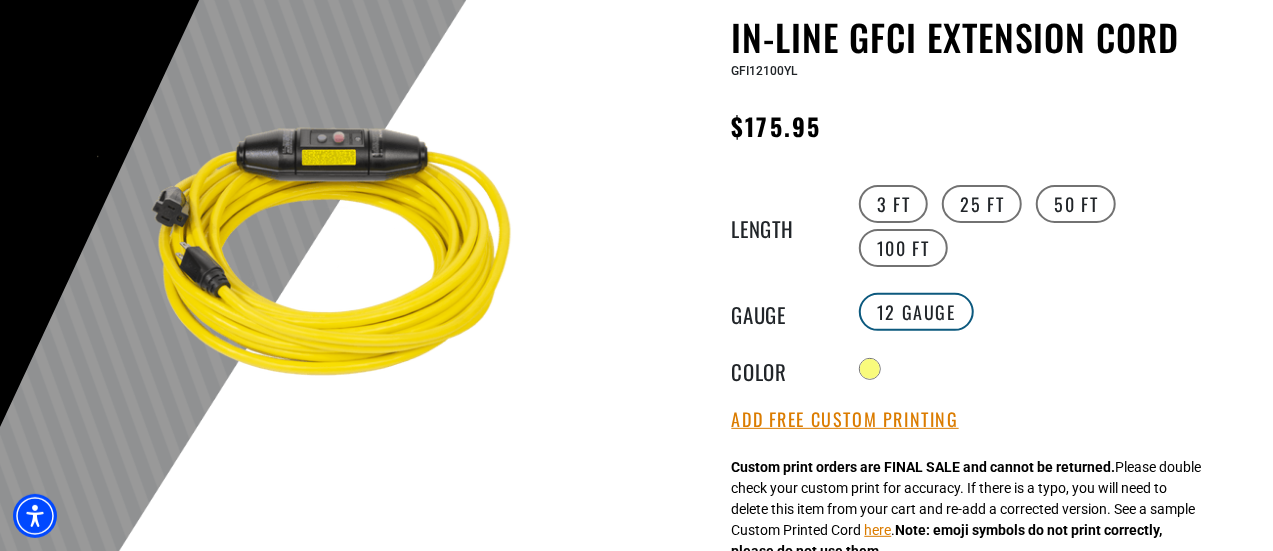 click on "12 Gauge" at bounding box center (916, 312) 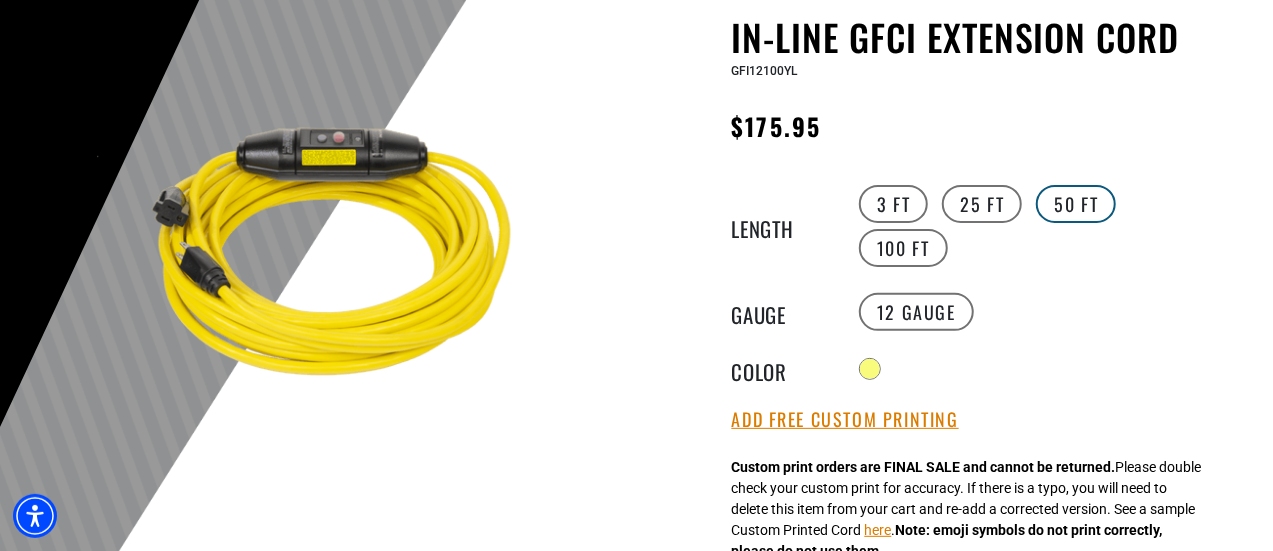 click on "50 FT" at bounding box center (1076, 204) 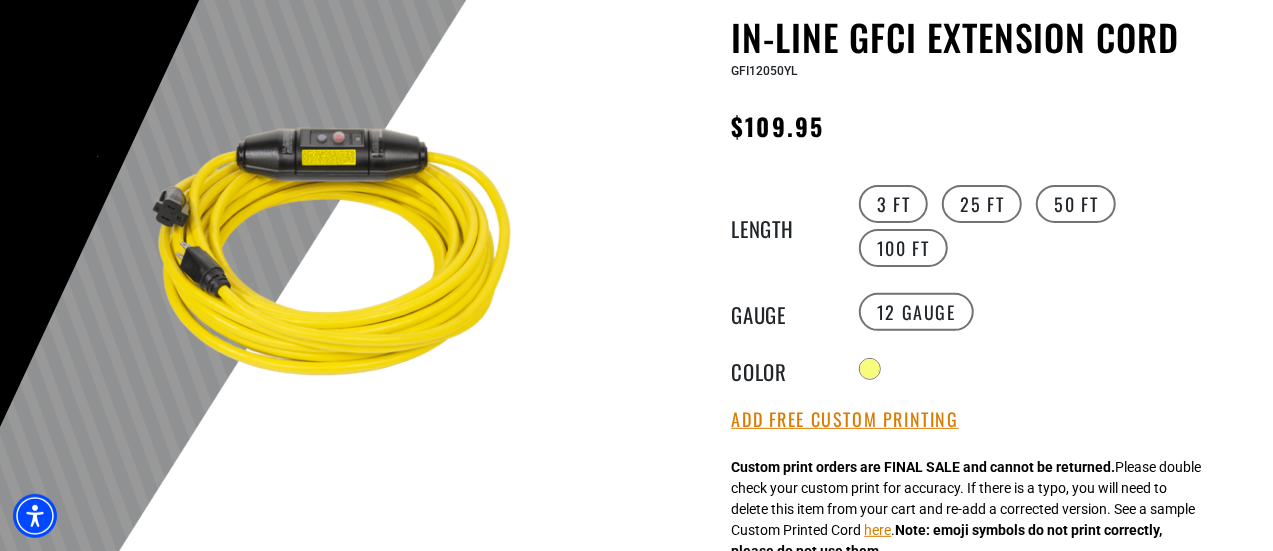 click on "3 FT
25 FT
50 FT
100 FT" at bounding box center [1038, 226] 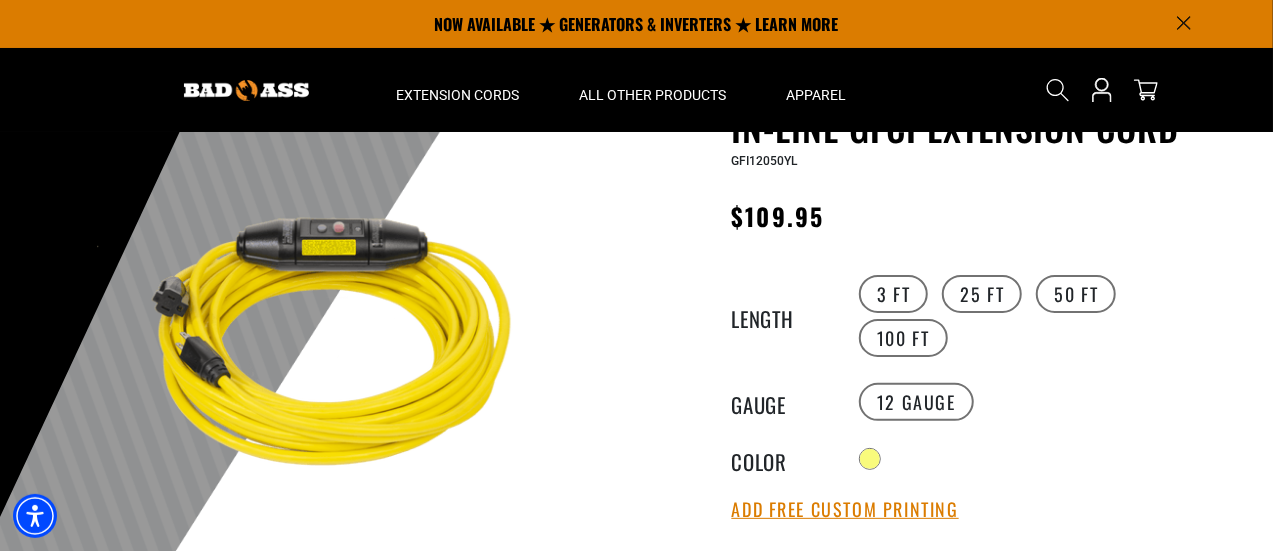 scroll, scrollTop: 0, scrollLeft: 0, axis: both 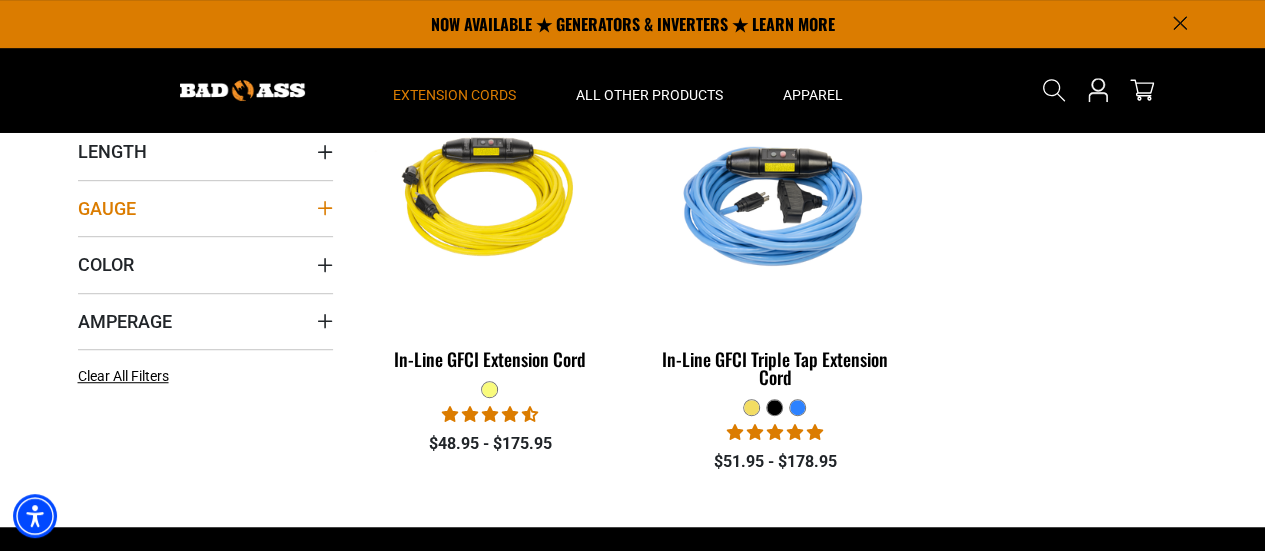click 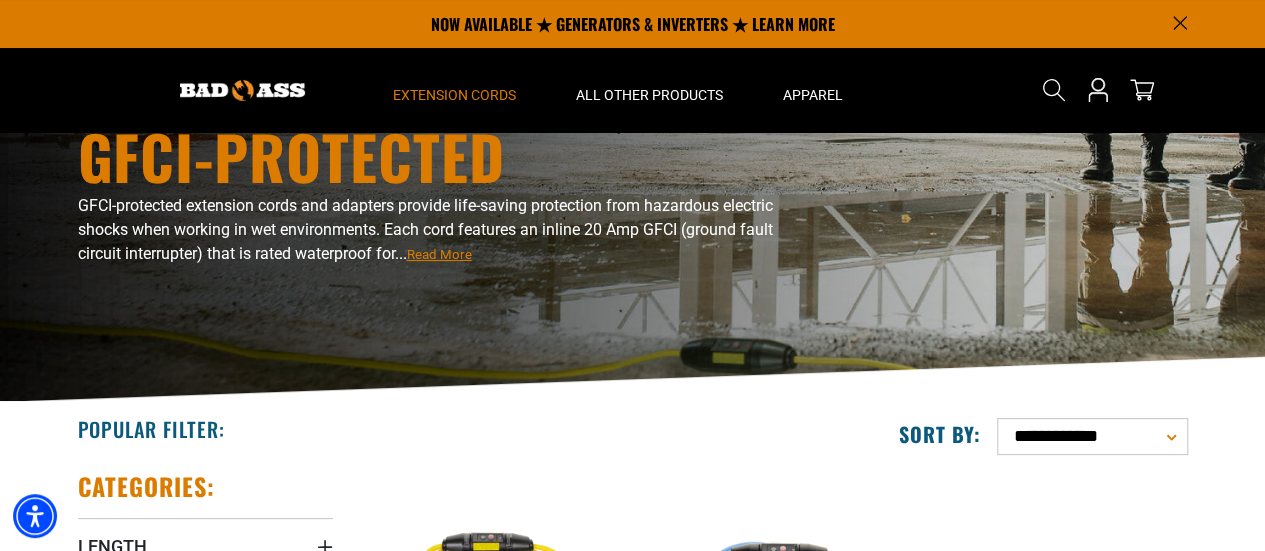scroll, scrollTop: 100, scrollLeft: 0, axis: vertical 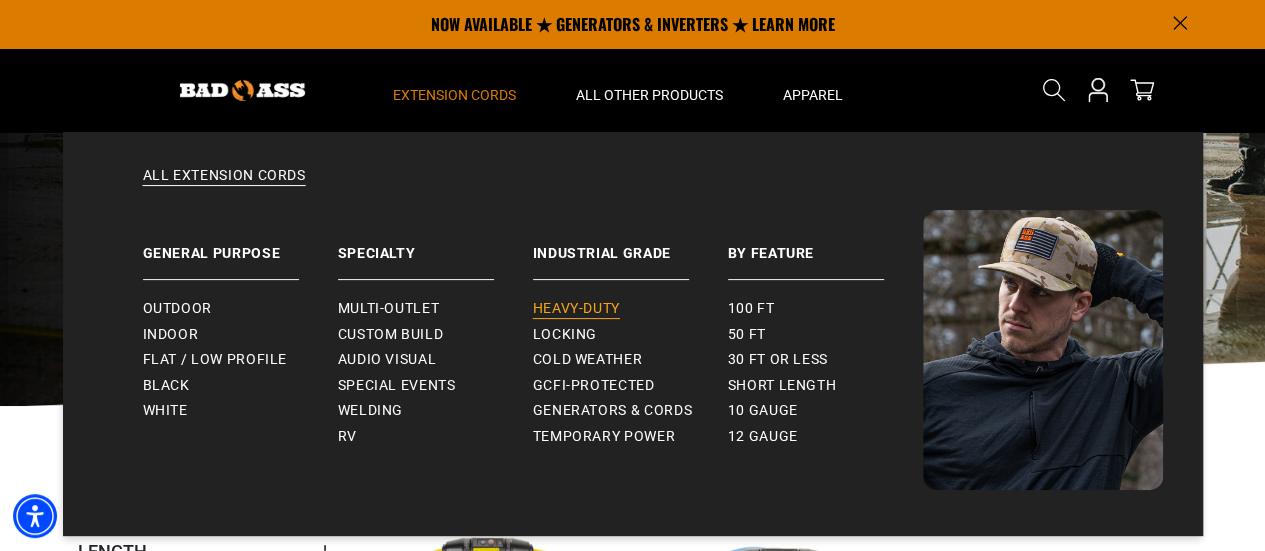 click on "Heavy-Duty" at bounding box center (576, 309) 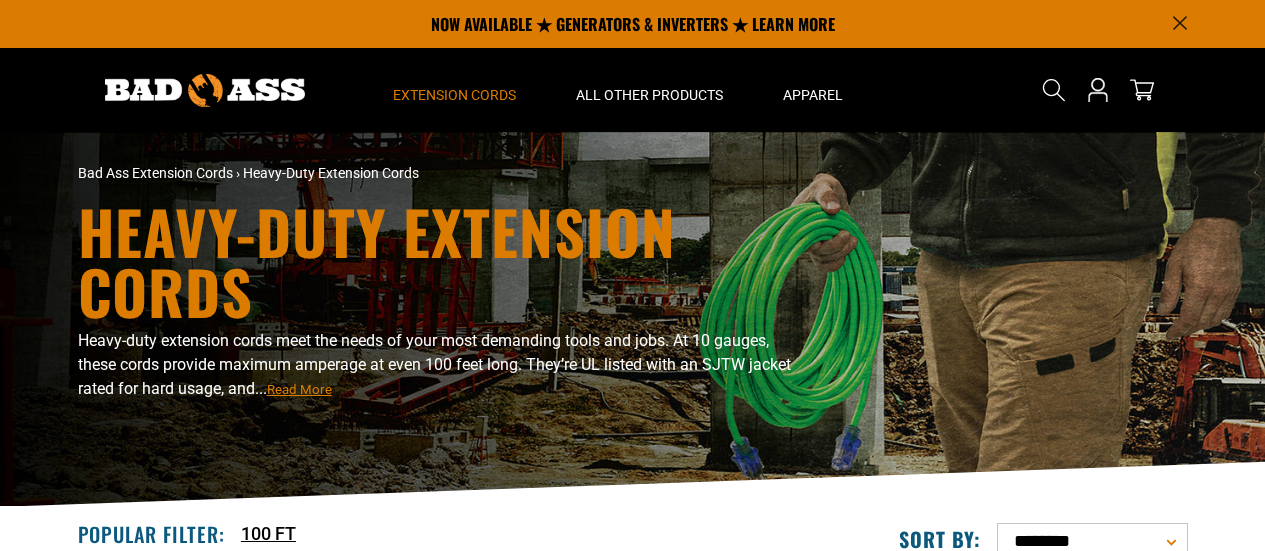scroll, scrollTop: 0, scrollLeft: 0, axis: both 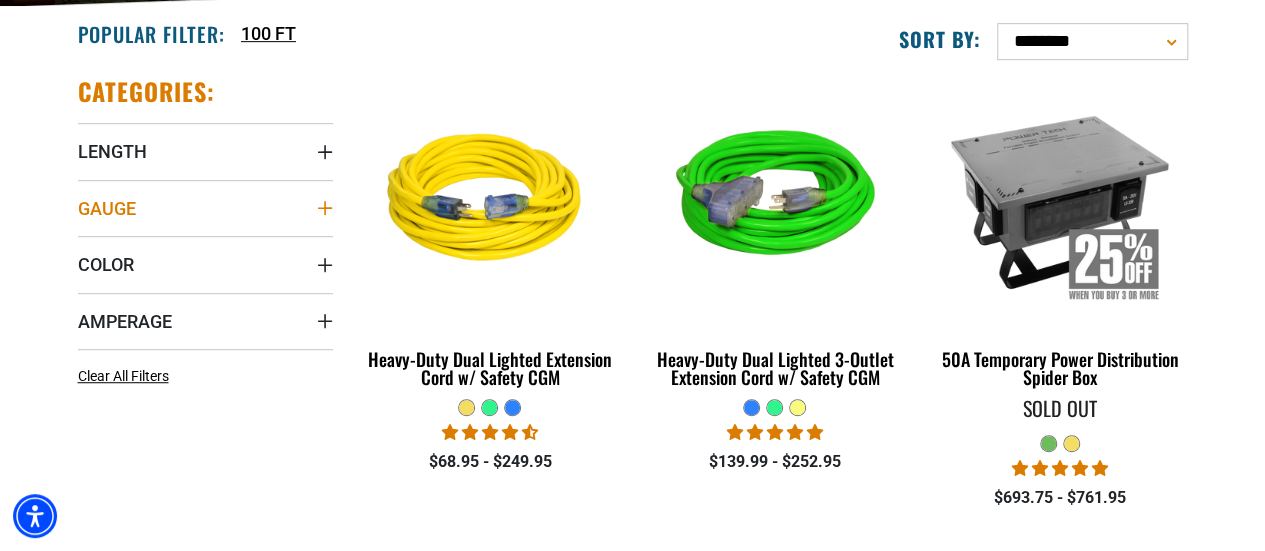 click on "Gauge" at bounding box center (205, 208) 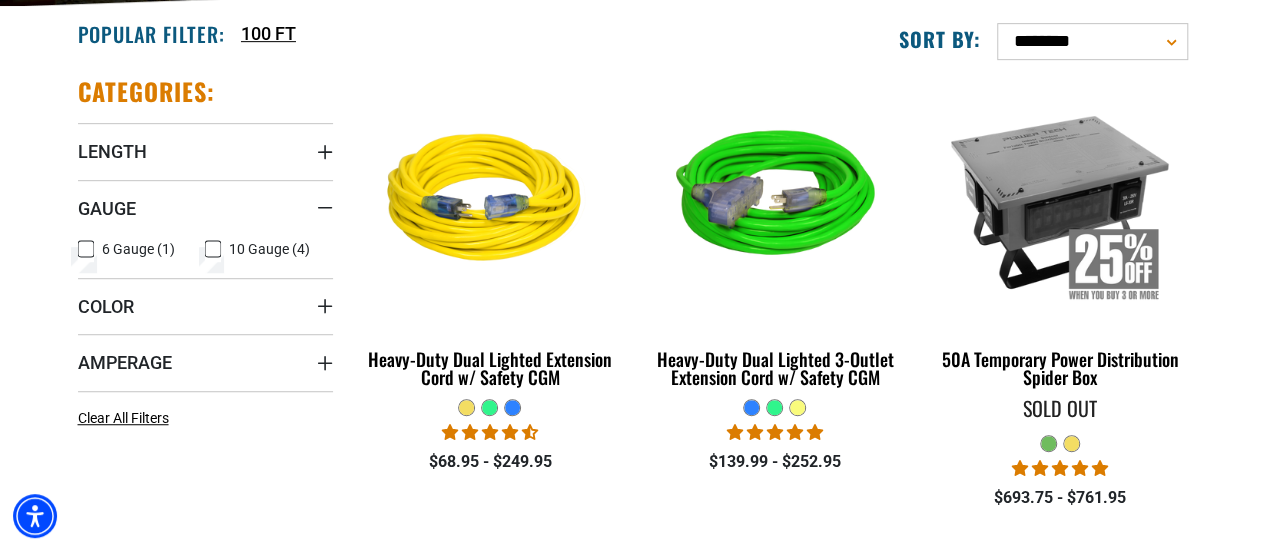 click 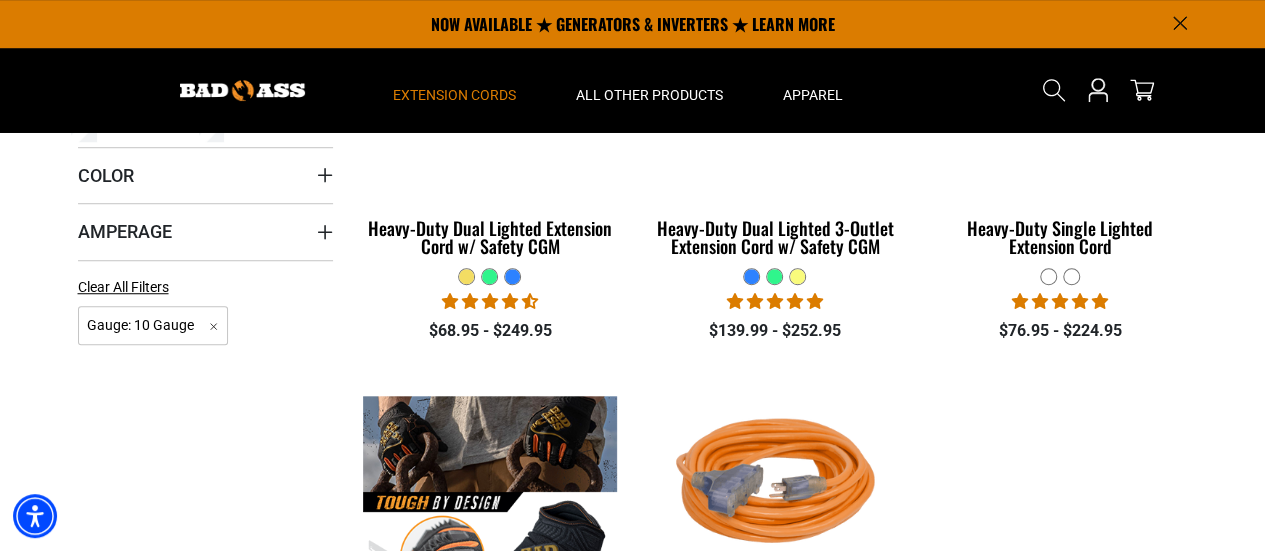 scroll, scrollTop: 600, scrollLeft: 0, axis: vertical 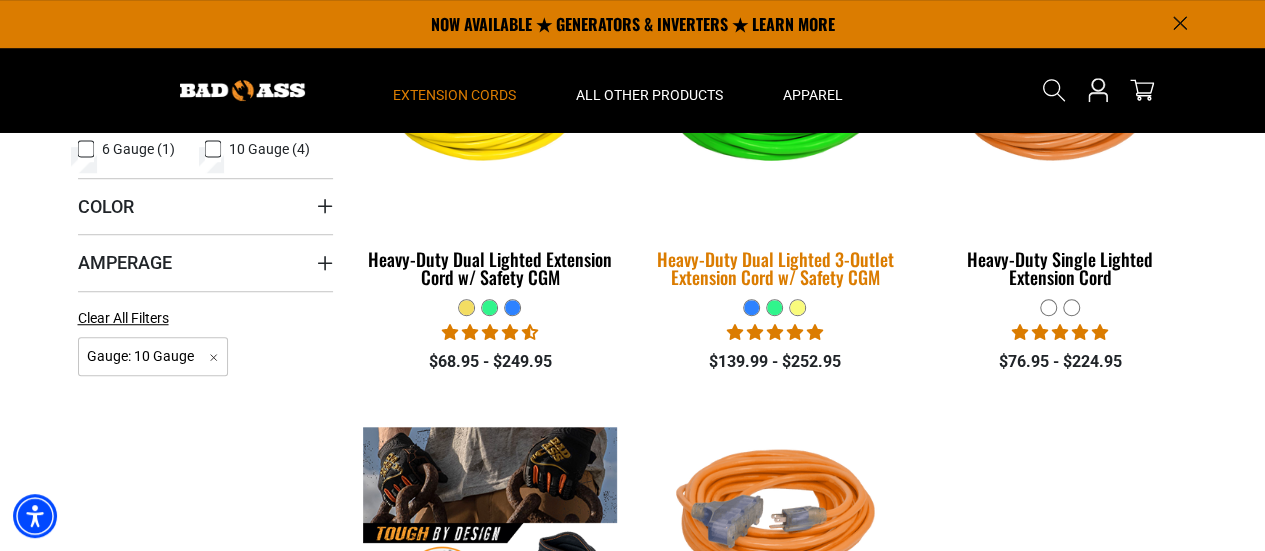 click on "Heavy-Duty Dual Lighted 3-Outlet Extension Cord w/ Safety CGM" at bounding box center [774, 268] 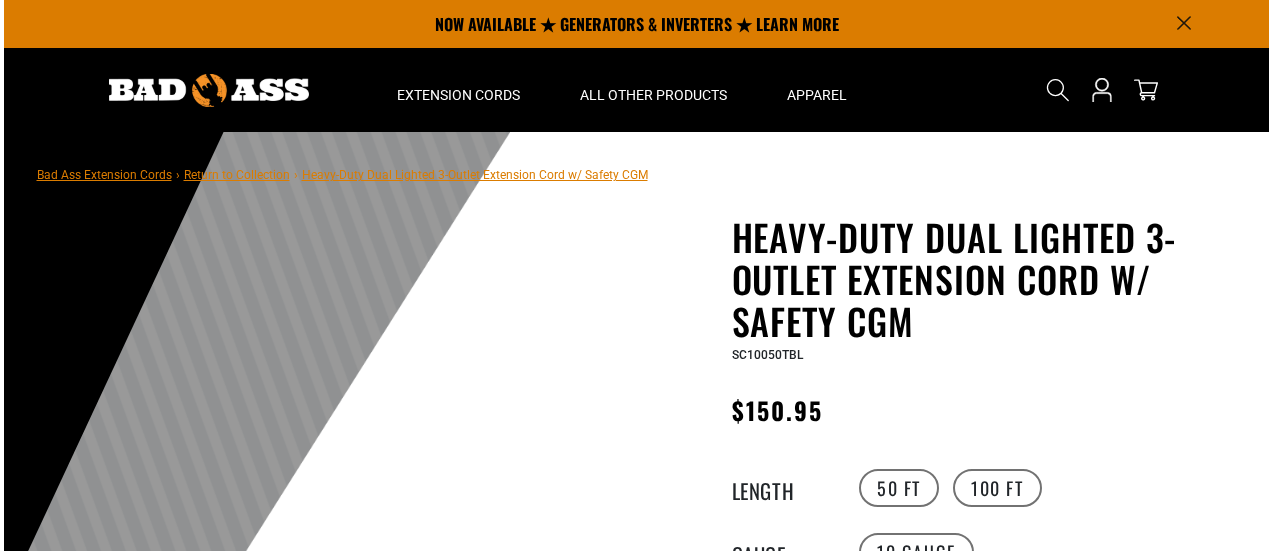 scroll, scrollTop: 0, scrollLeft: 0, axis: both 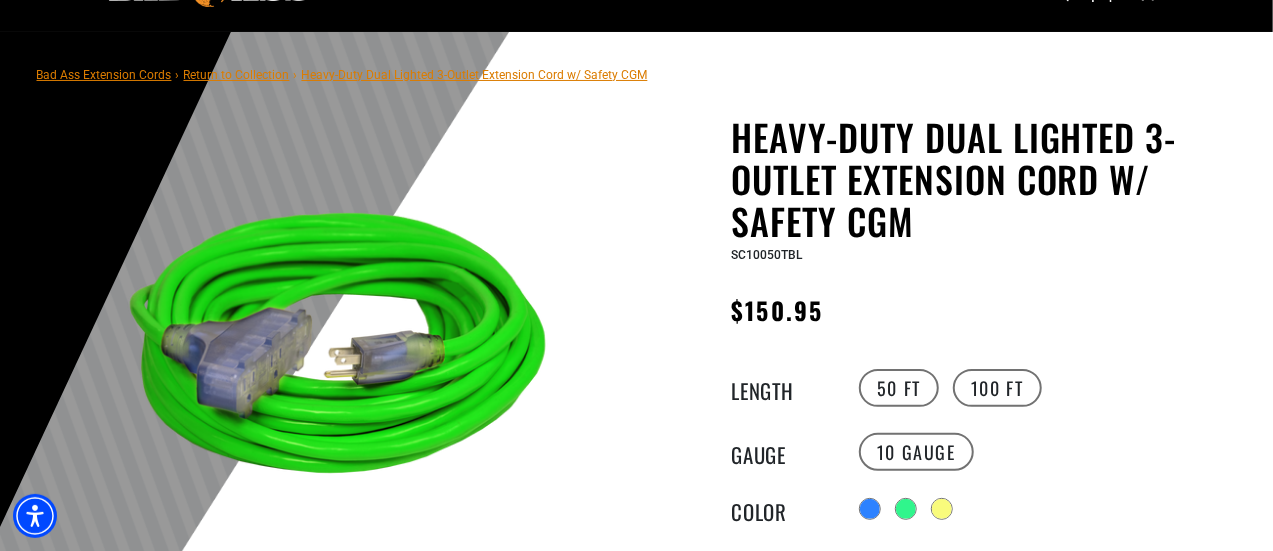 click on "Heavy-Duty Dual Lighted 3-Outlet Extension Cord w/ Safety CGM" at bounding box center [977, 179] 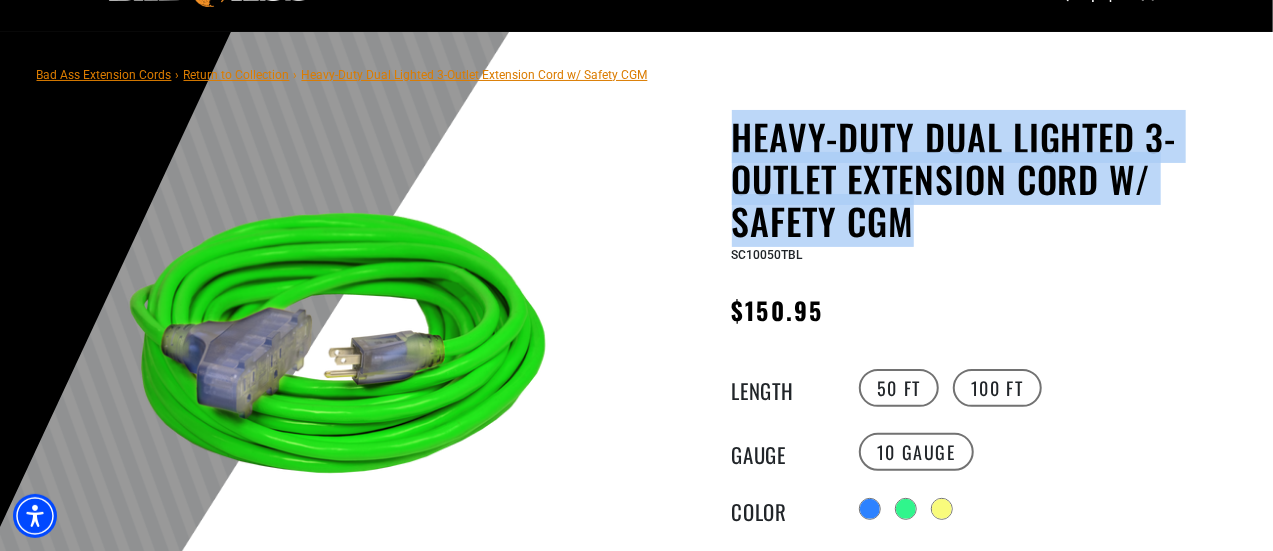 drag, startPoint x: 737, startPoint y: 129, endPoint x: 1148, endPoint y: 215, distance: 419.90118 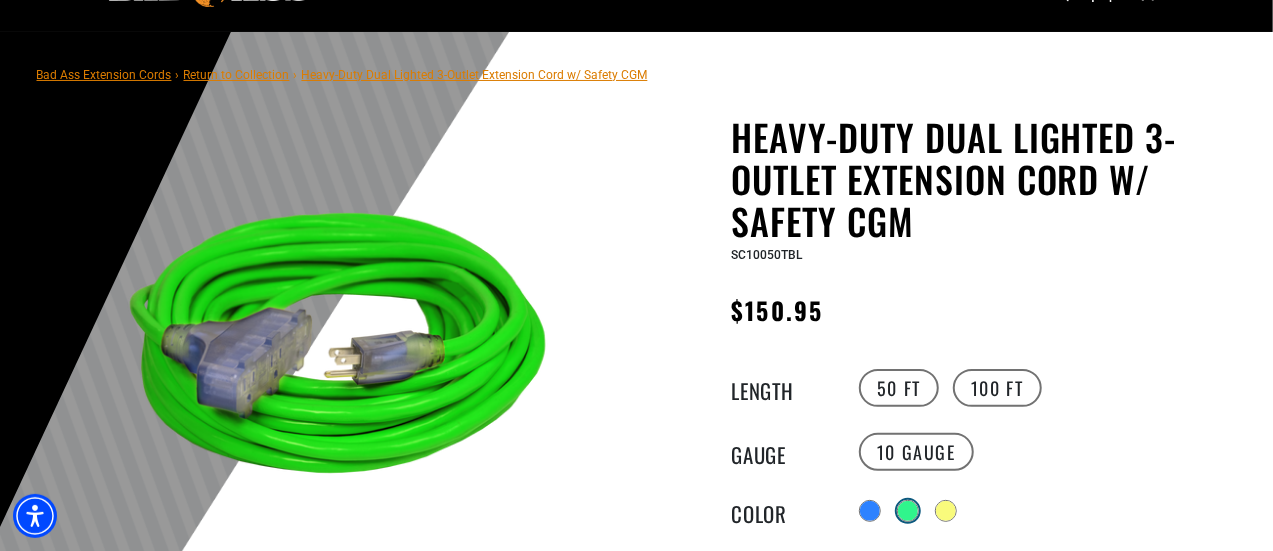 click at bounding box center (908, 511) 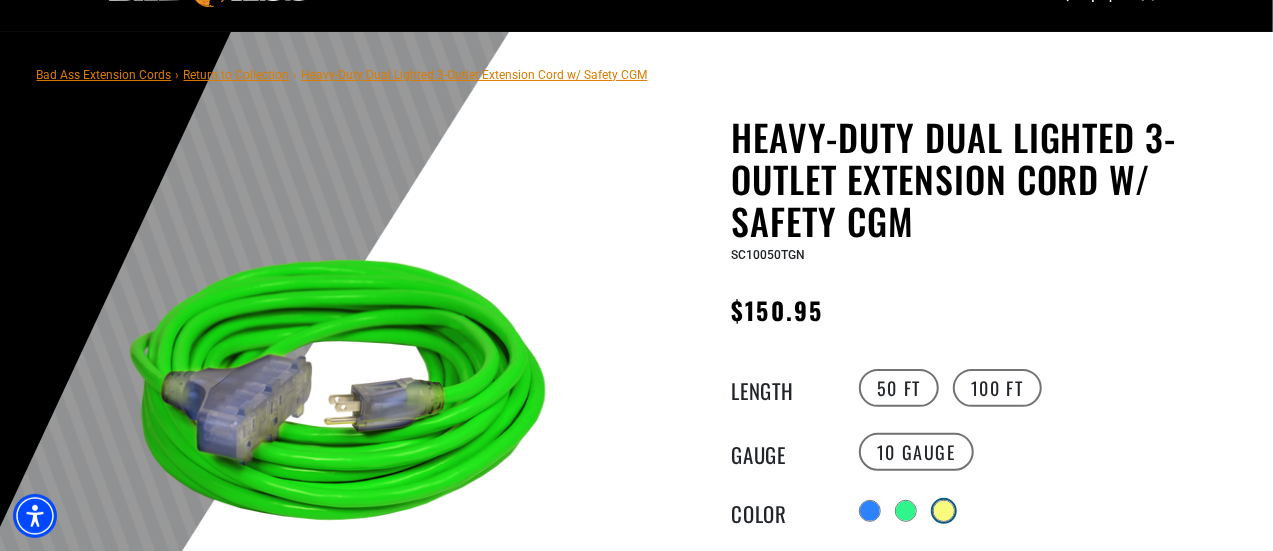 click at bounding box center (944, 511) 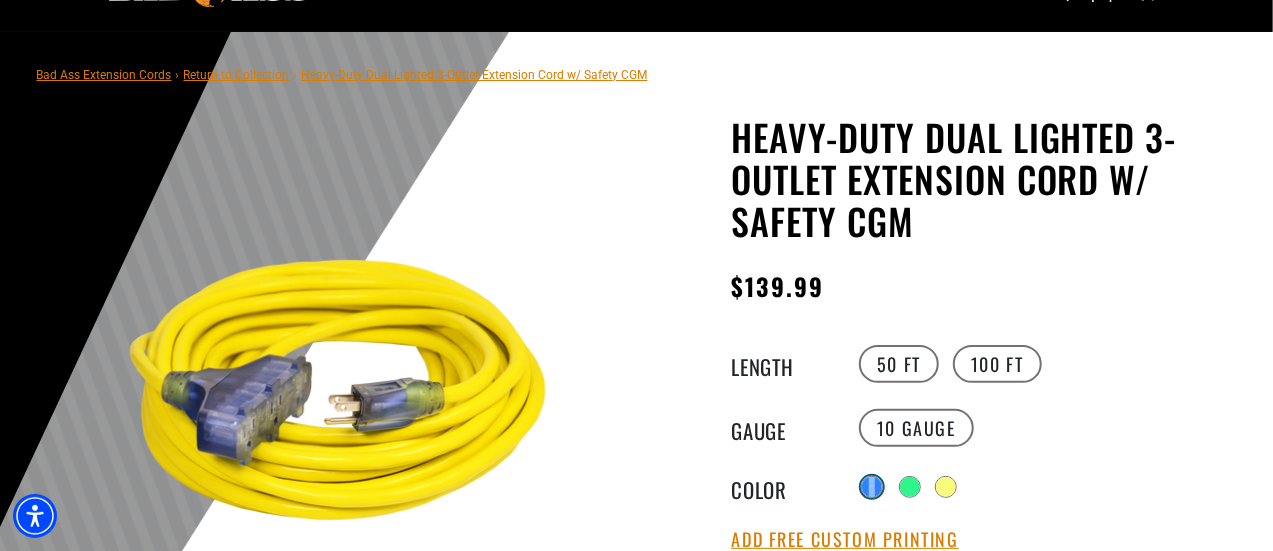 click at bounding box center [872, 487] 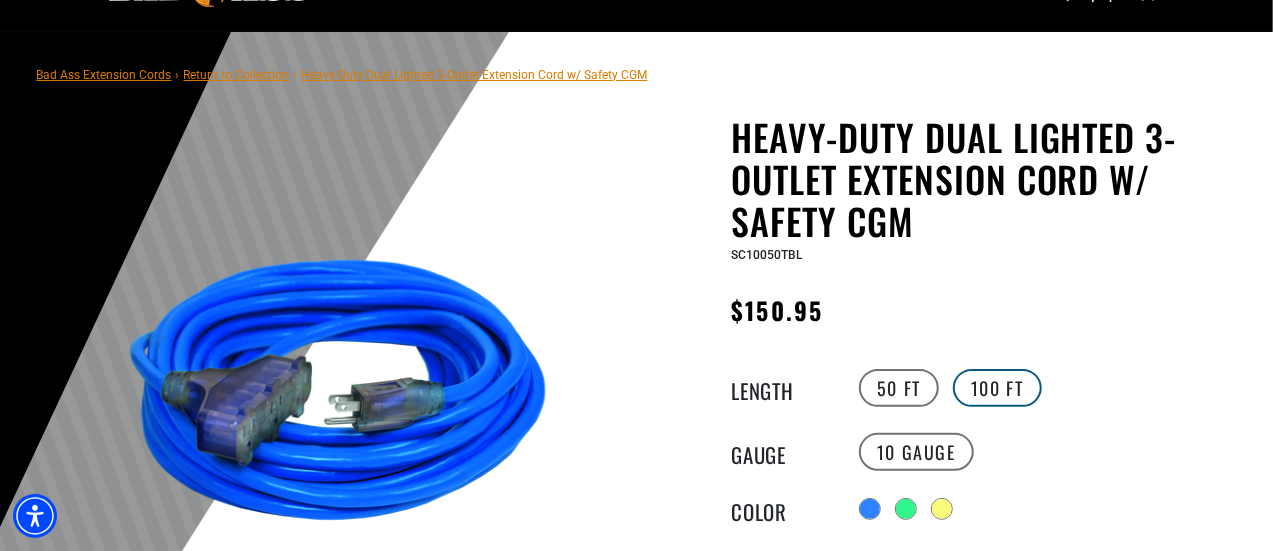 click on "100 FT" at bounding box center [997, 388] 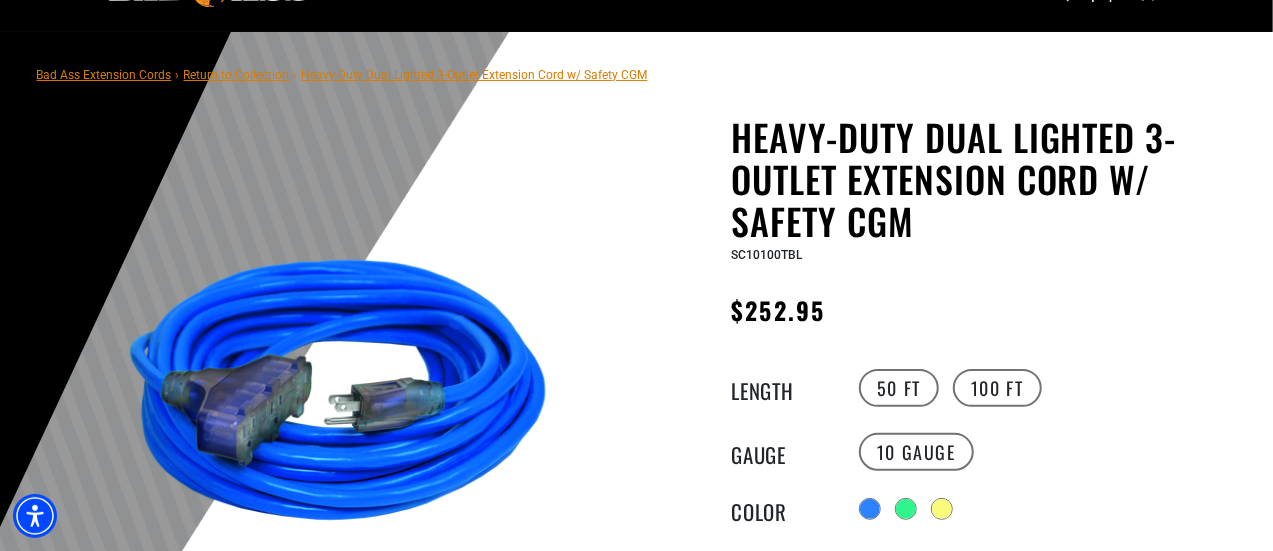 click on "SC10100TBL" at bounding box center [767, 255] 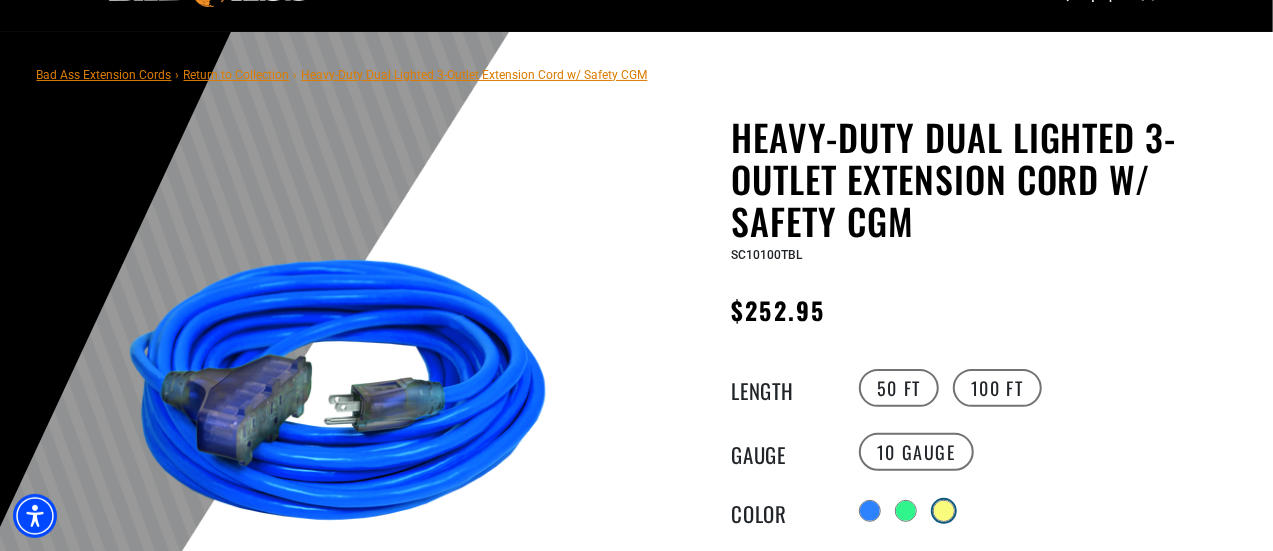 click at bounding box center (944, 511) 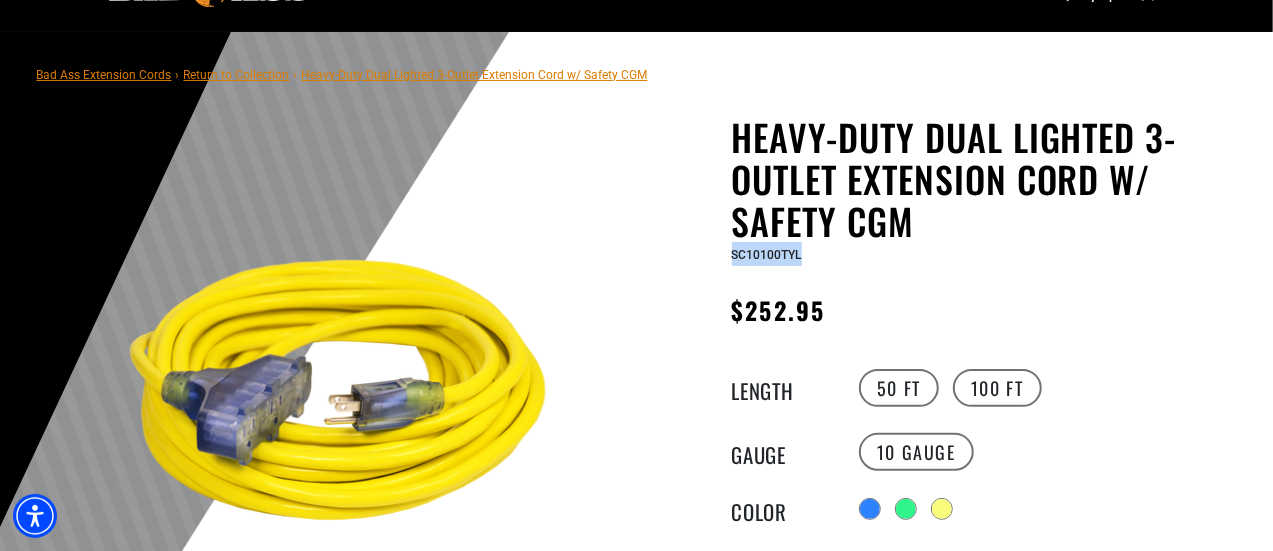 drag, startPoint x: 733, startPoint y: 257, endPoint x: 802, endPoint y: 257, distance: 69 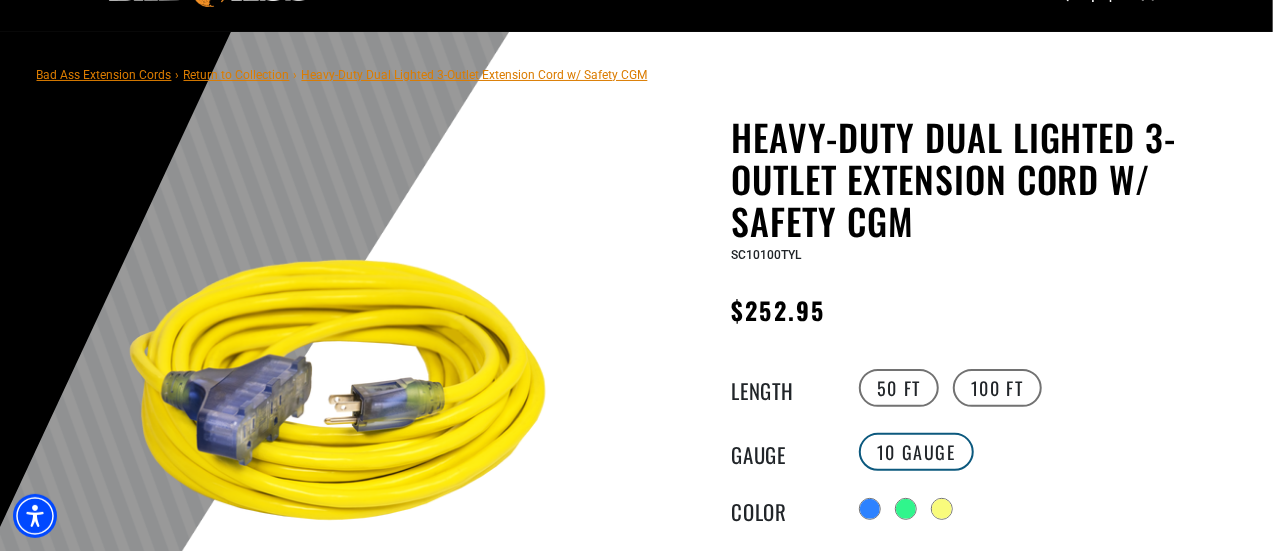 drag, startPoint x: 907, startPoint y: 399, endPoint x: 898, endPoint y: 433, distance: 35.17101 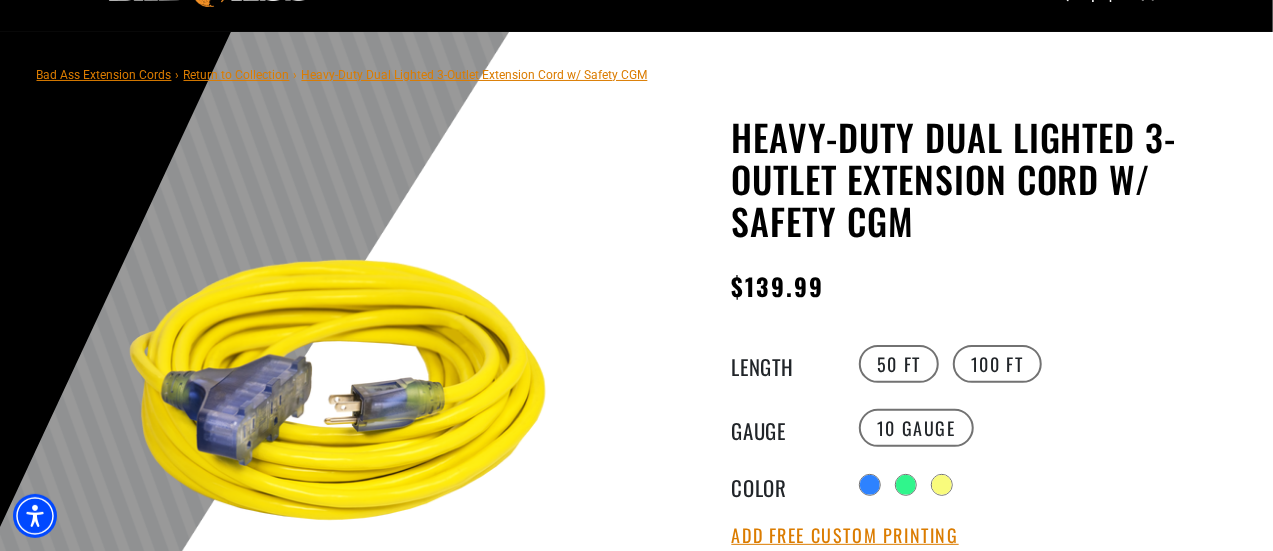 click at bounding box center [906, 485] 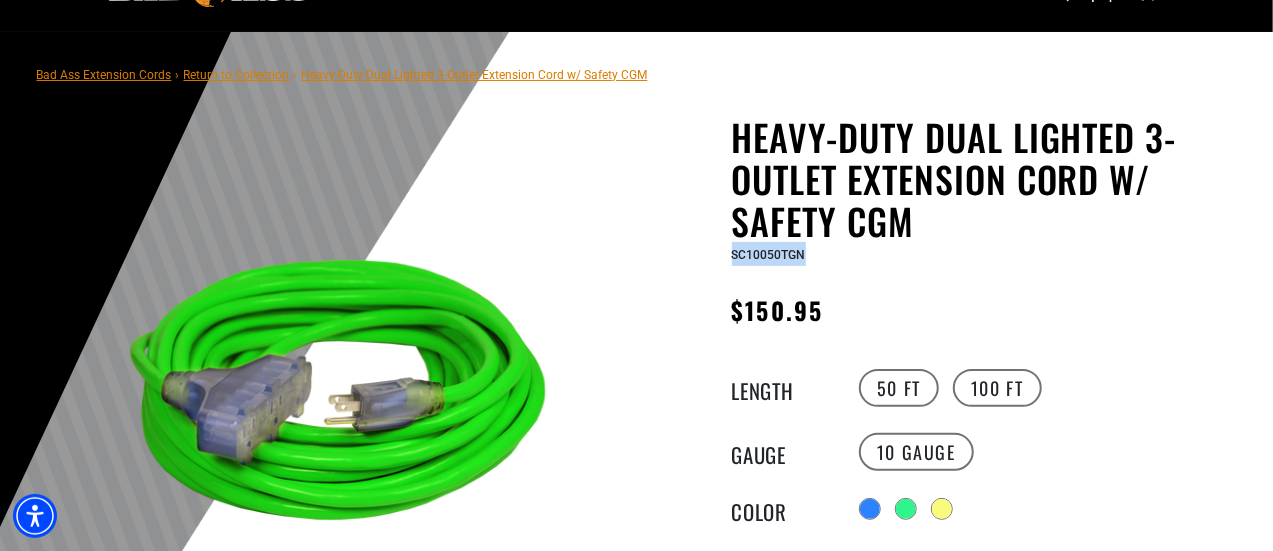 drag, startPoint x: 804, startPoint y: 257, endPoint x: 664, endPoint y: 253, distance: 140.05713 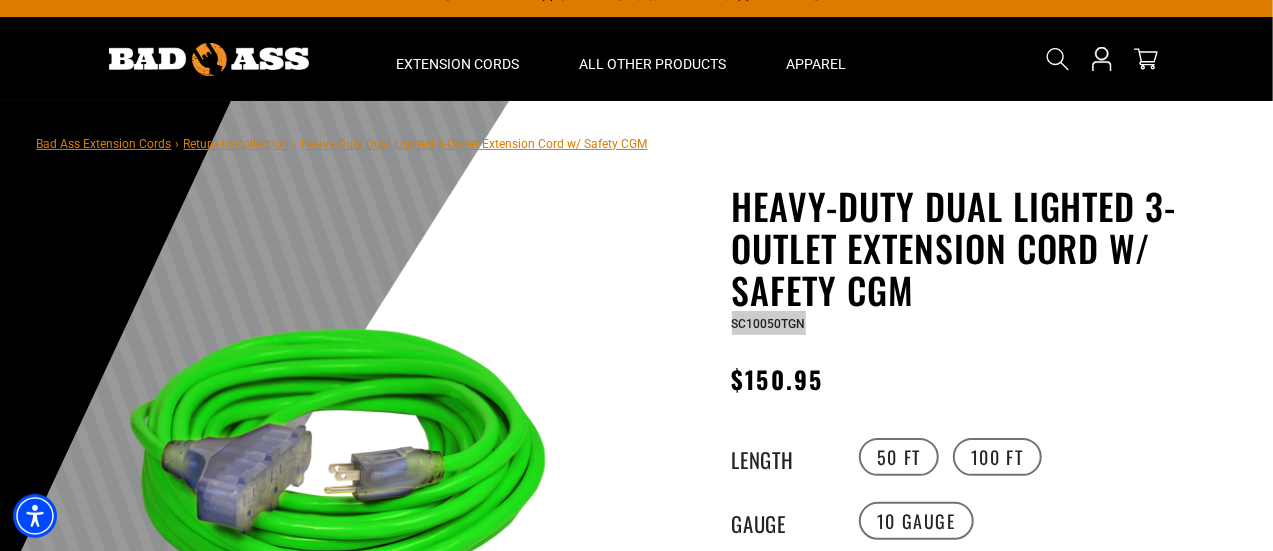 scroll, scrollTop: 0, scrollLeft: 0, axis: both 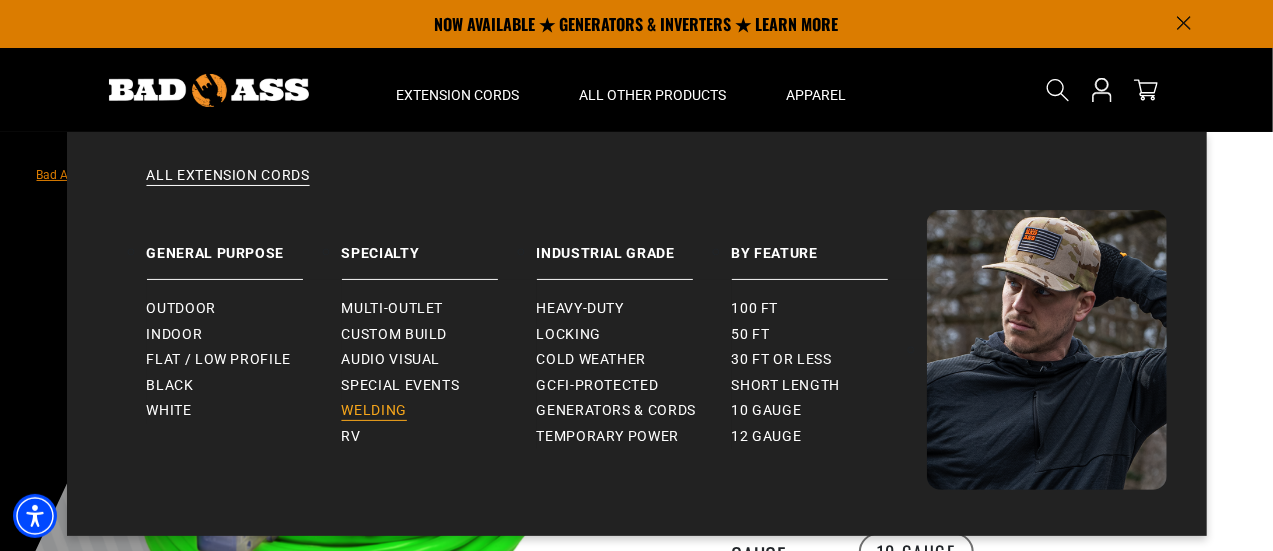 click on "Welding" at bounding box center [374, 411] 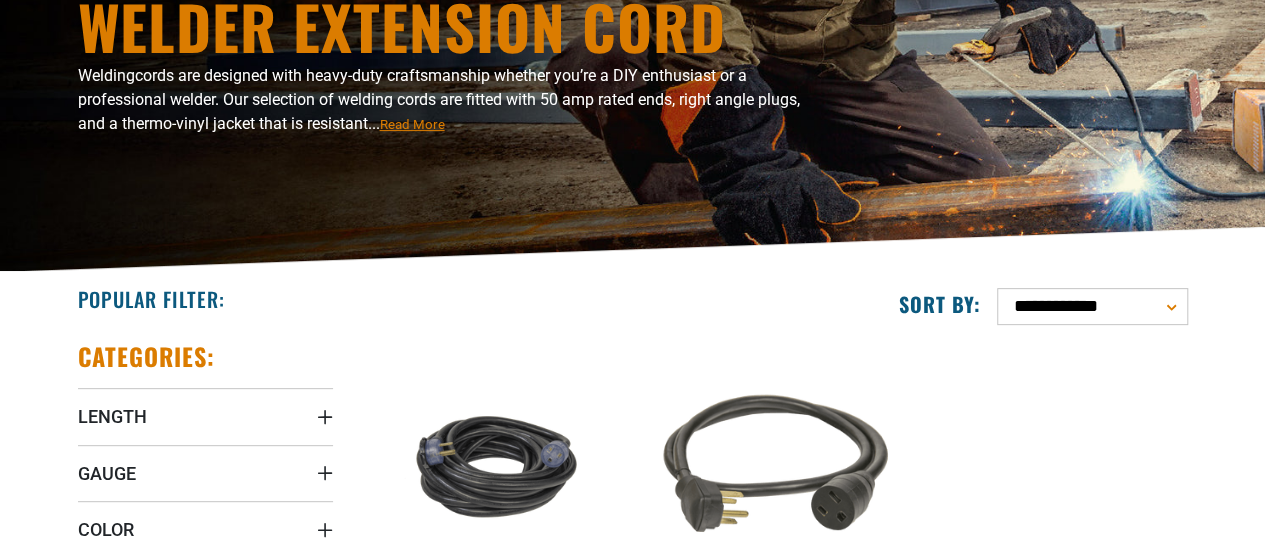 scroll, scrollTop: 400, scrollLeft: 0, axis: vertical 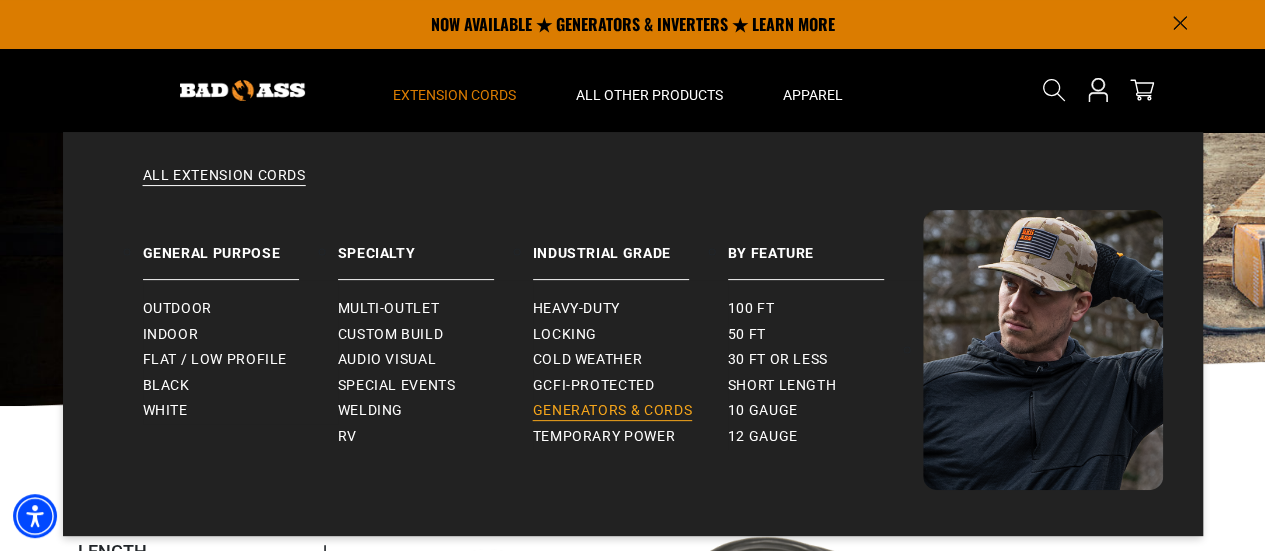 click on "Generators & Cords" at bounding box center (613, 411) 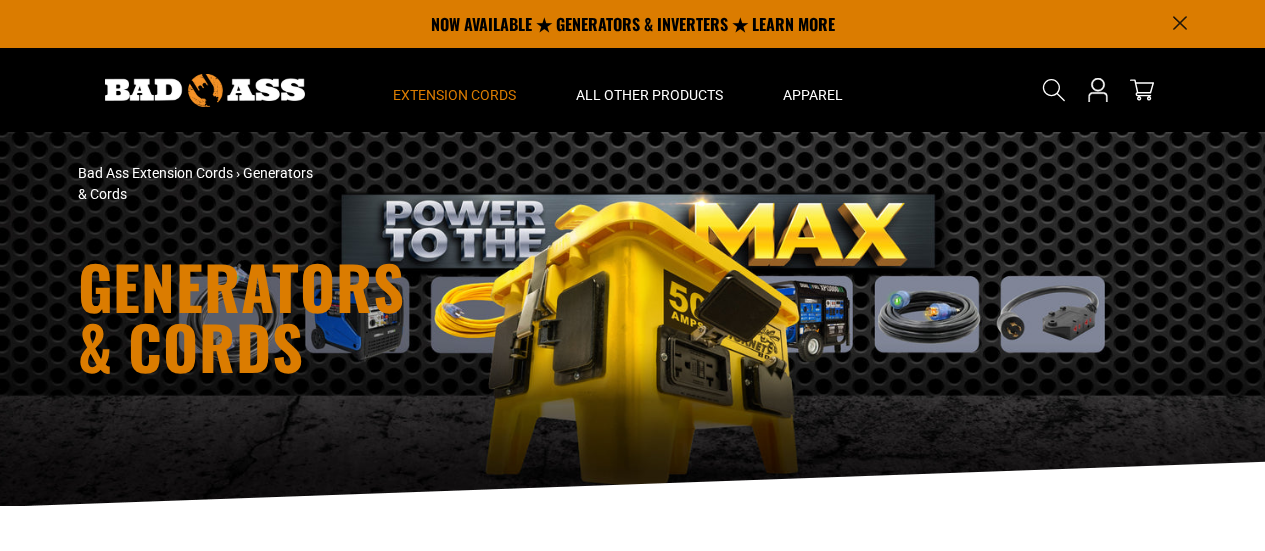 scroll, scrollTop: 0, scrollLeft: 0, axis: both 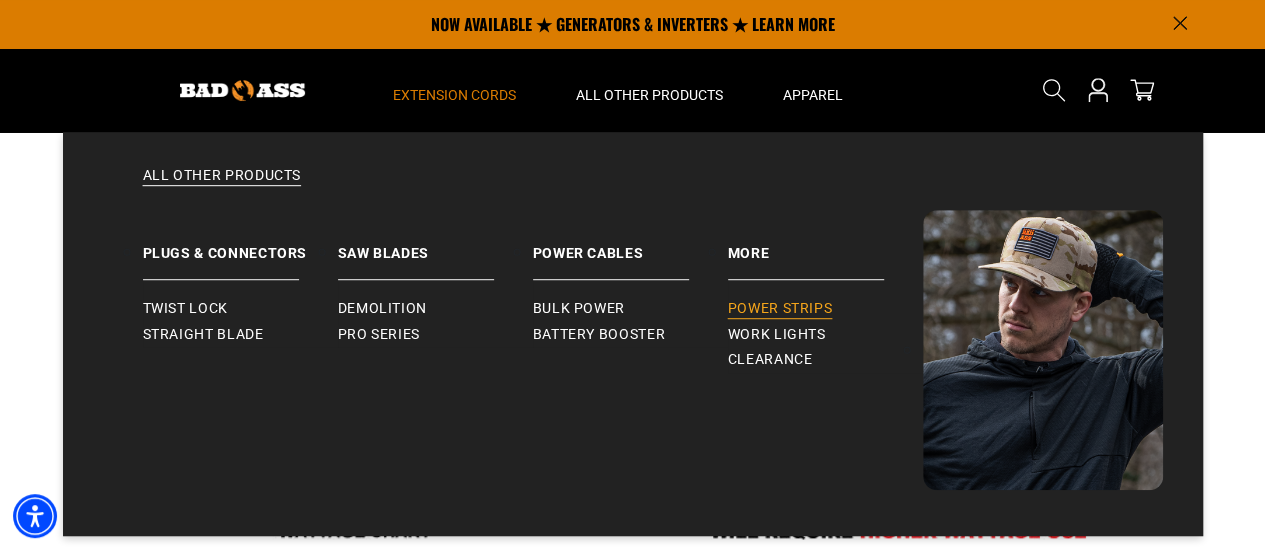 click on "Power Strips" at bounding box center [780, 309] 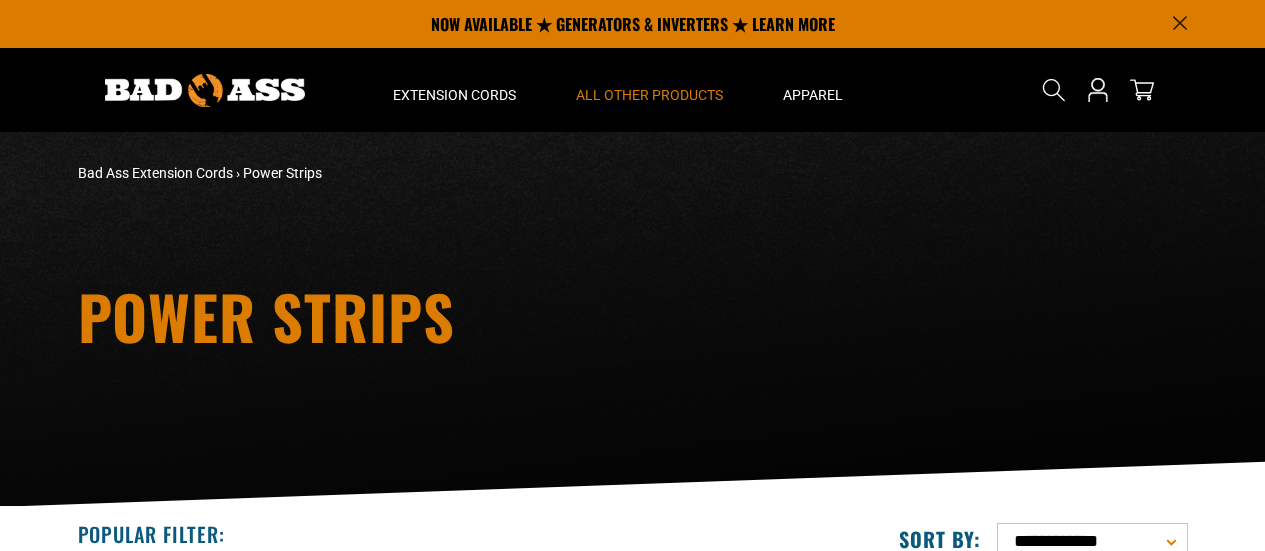 scroll, scrollTop: 0, scrollLeft: 0, axis: both 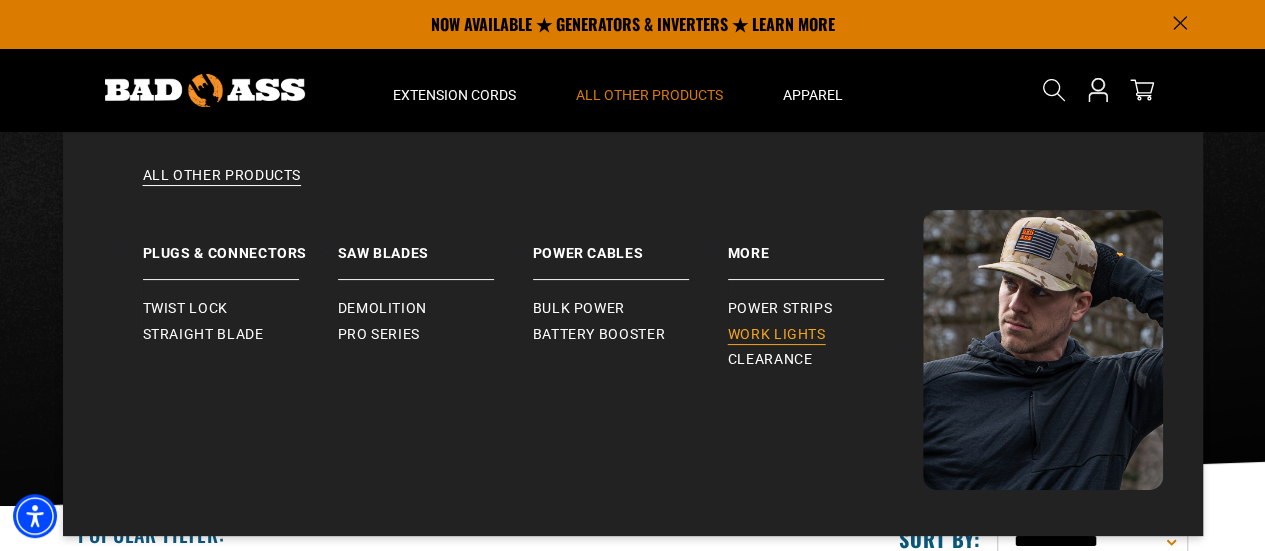 click on "Work Lights" at bounding box center [777, 335] 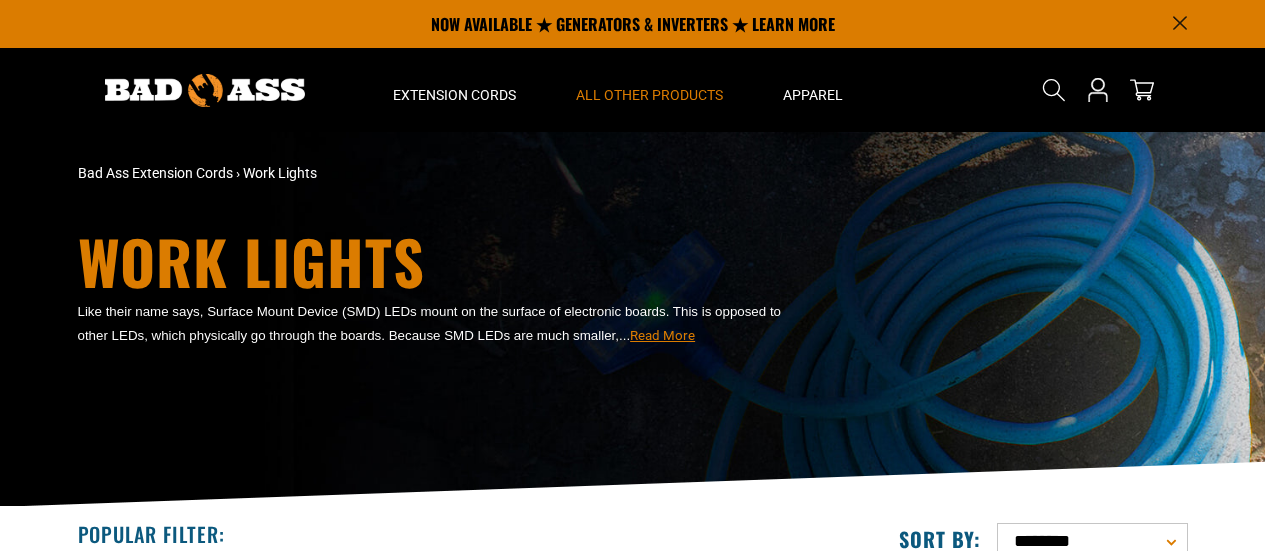 scroll, scrollTop: 0, scrollLeft: 0, axis: both 